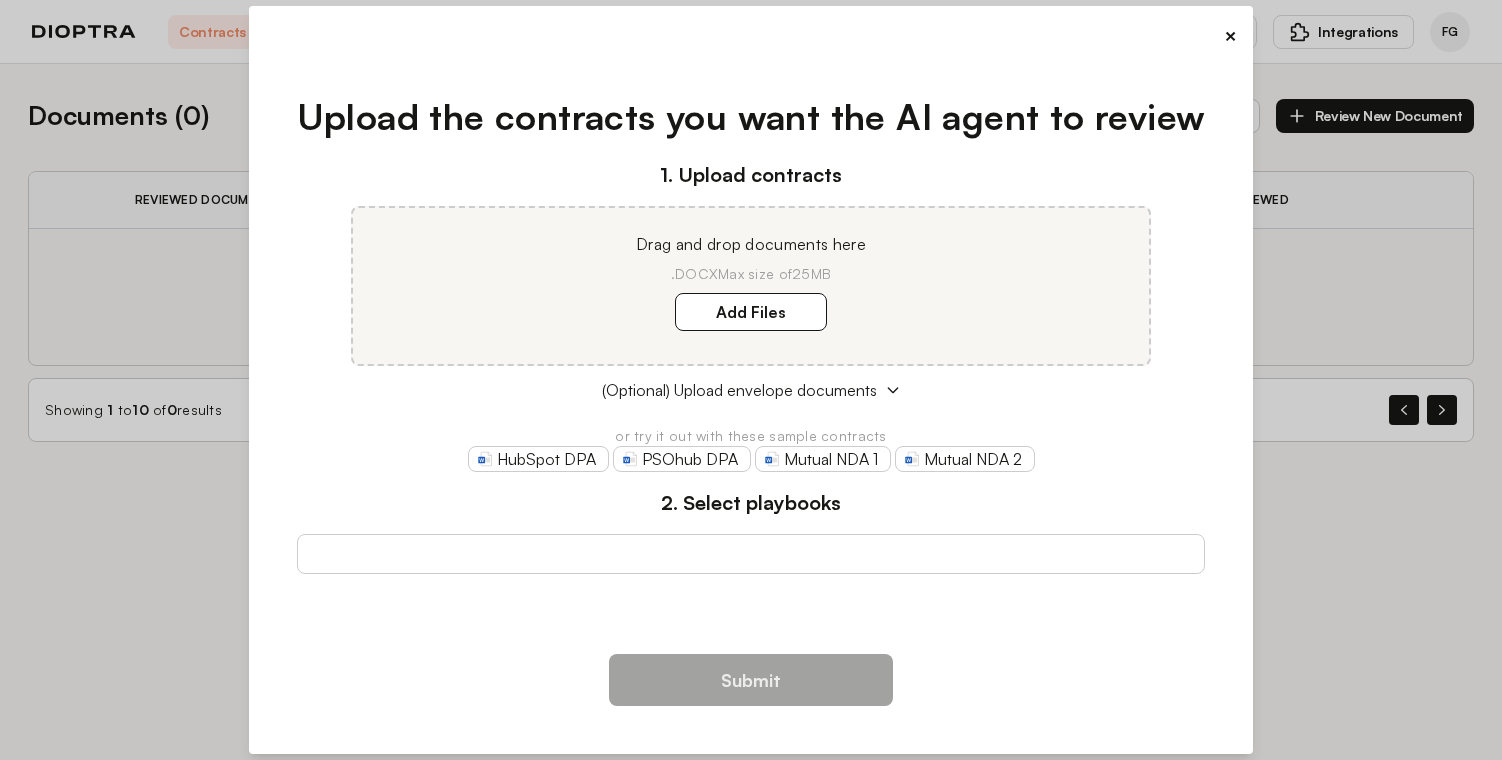 scroll, scrollTop: 0, scrollLeft: 0, axis: both 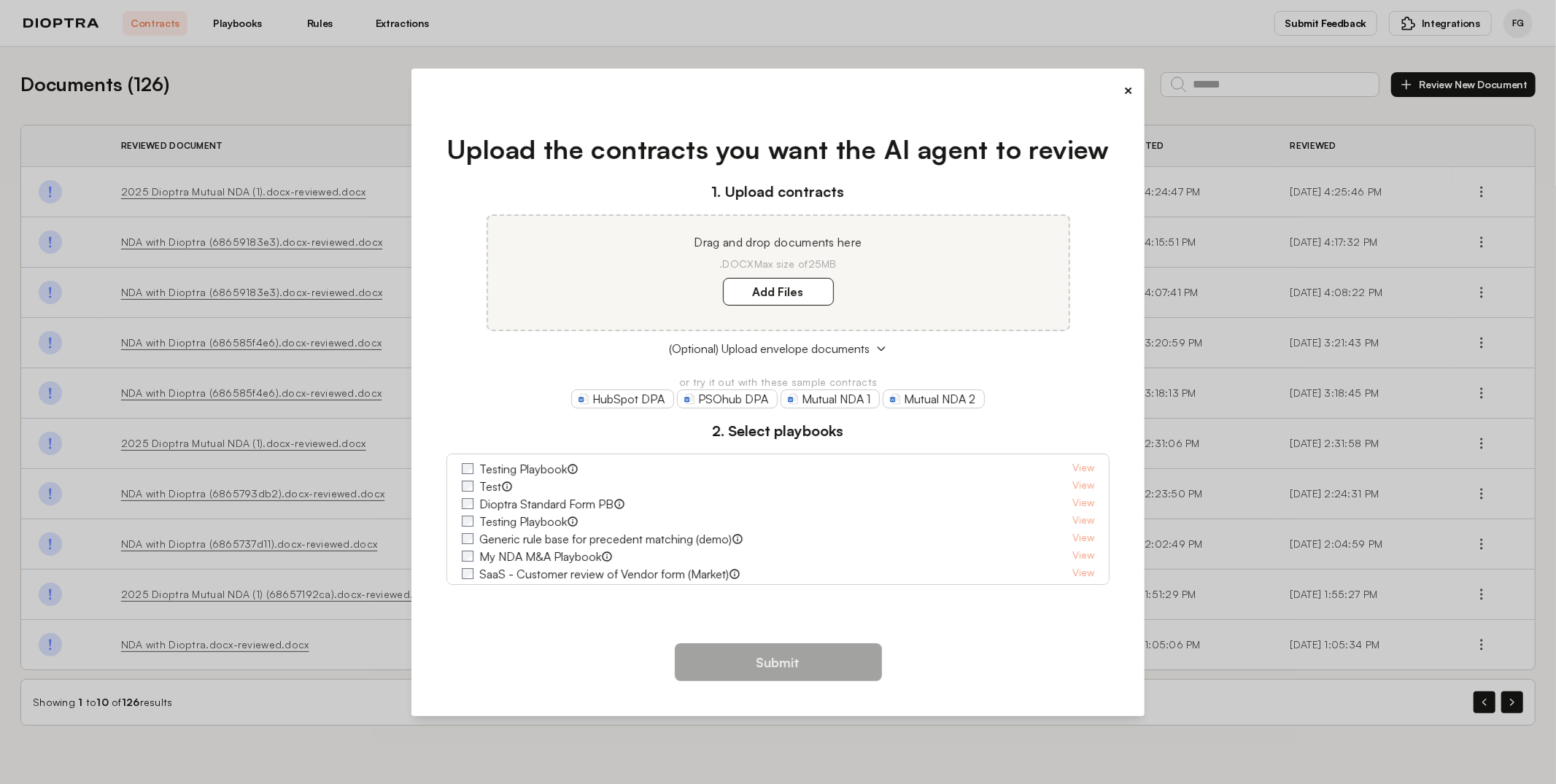 click on "× Upload the contracts you want the AI agent to review 1. Upload contracts Drag and drop documents here .DOCX  Max size of  25MB Add Files (Optional) Upload envelope documents or try it out with these sample contracts     HubSpot DPA     PSOhub DPA     Mutual NDA 1     Mutual NDA 2   2. Select playbooks Testing Playbook   View Test   View Dioptra Standard Form PB   View Testing Playbook   View Generic rule base for precedent matching (demo)   View My NDA M&A Playbook   View SaaS - Customer review of Vendor form (Market)   View SaaS - Vendor review of Customer form (Market)   View NDA - Start-up Discloser review of counterparty form (Market)   View BAA - Vendor review of Customer Form (Market) Dioptra's out of the box playbook for Vendor review of Customer Form BAAs   View PB From Precedent Demo   View NDA - Commercial - Party Agnostic   View Master Services Agreement - Vendor Favorable   View NDA M&A - Buyer Favorable (Managed by Dioptra)   View   View   View Interview MnA Playbook" at bounding box center [778, 392] 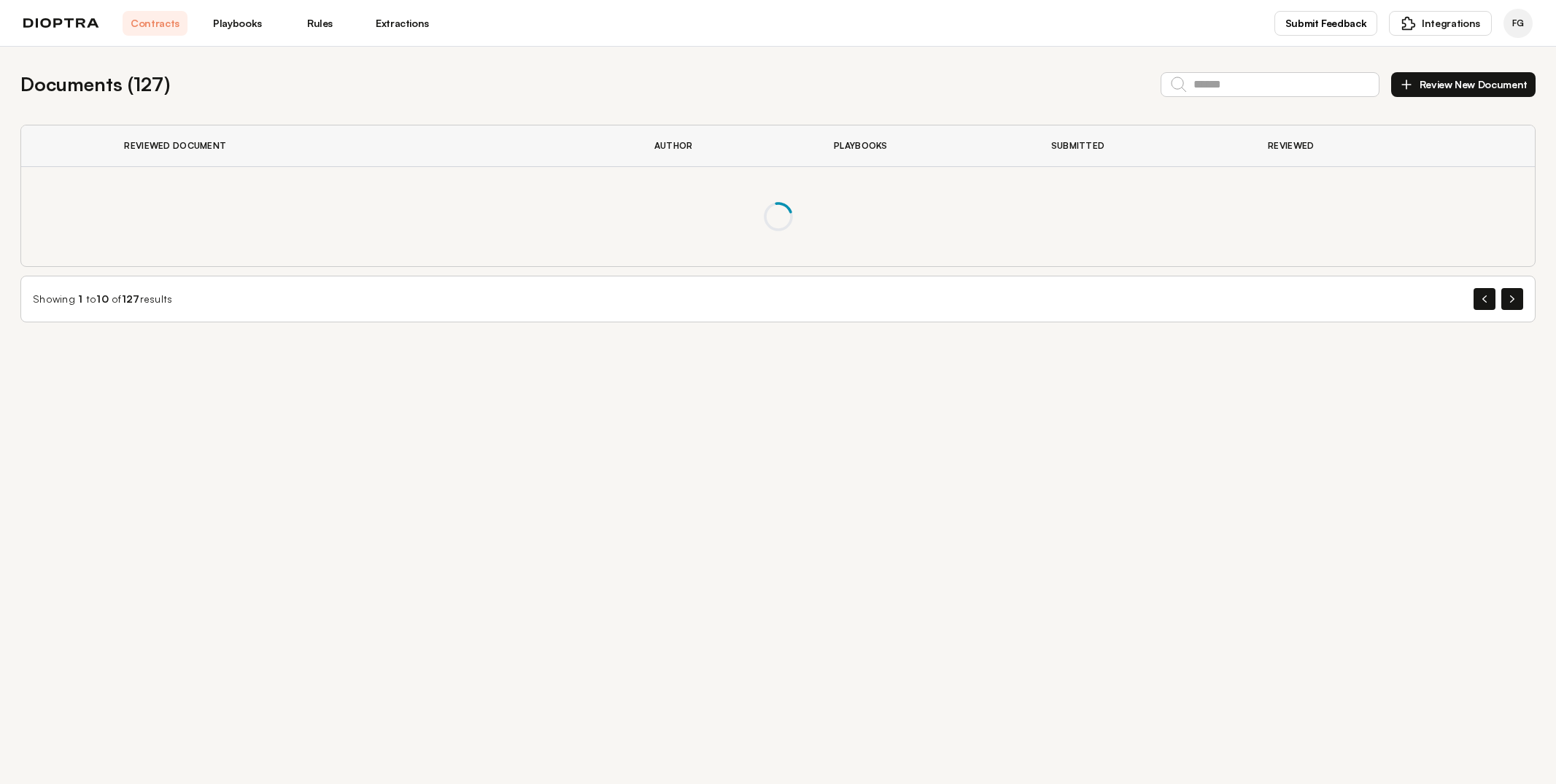 scroll, scrollTop: 0, scrollLeft: 0, axis: both 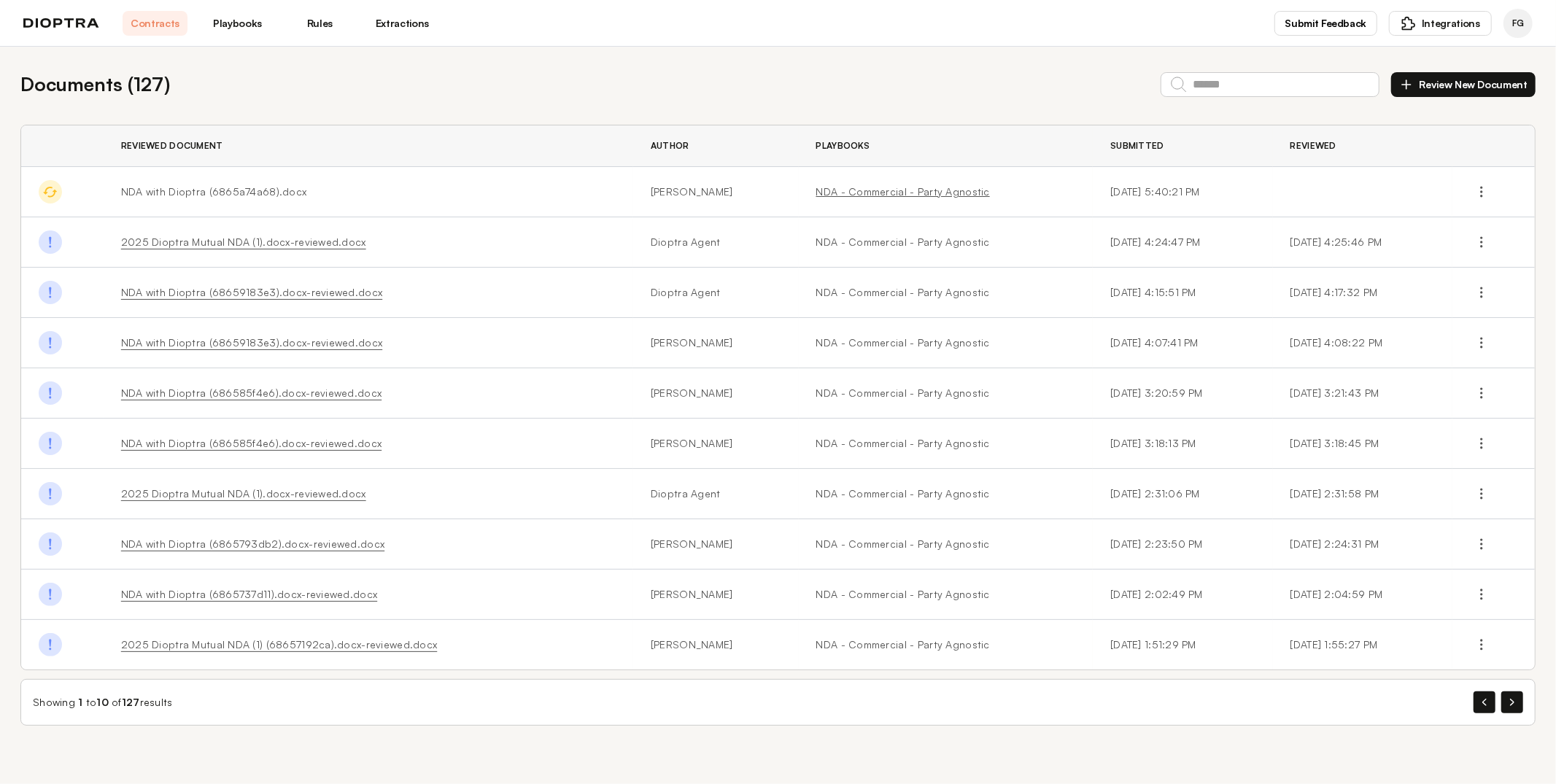 click on "NDA - Commercial - Party Agnostic" at bounding box center [946, 192] 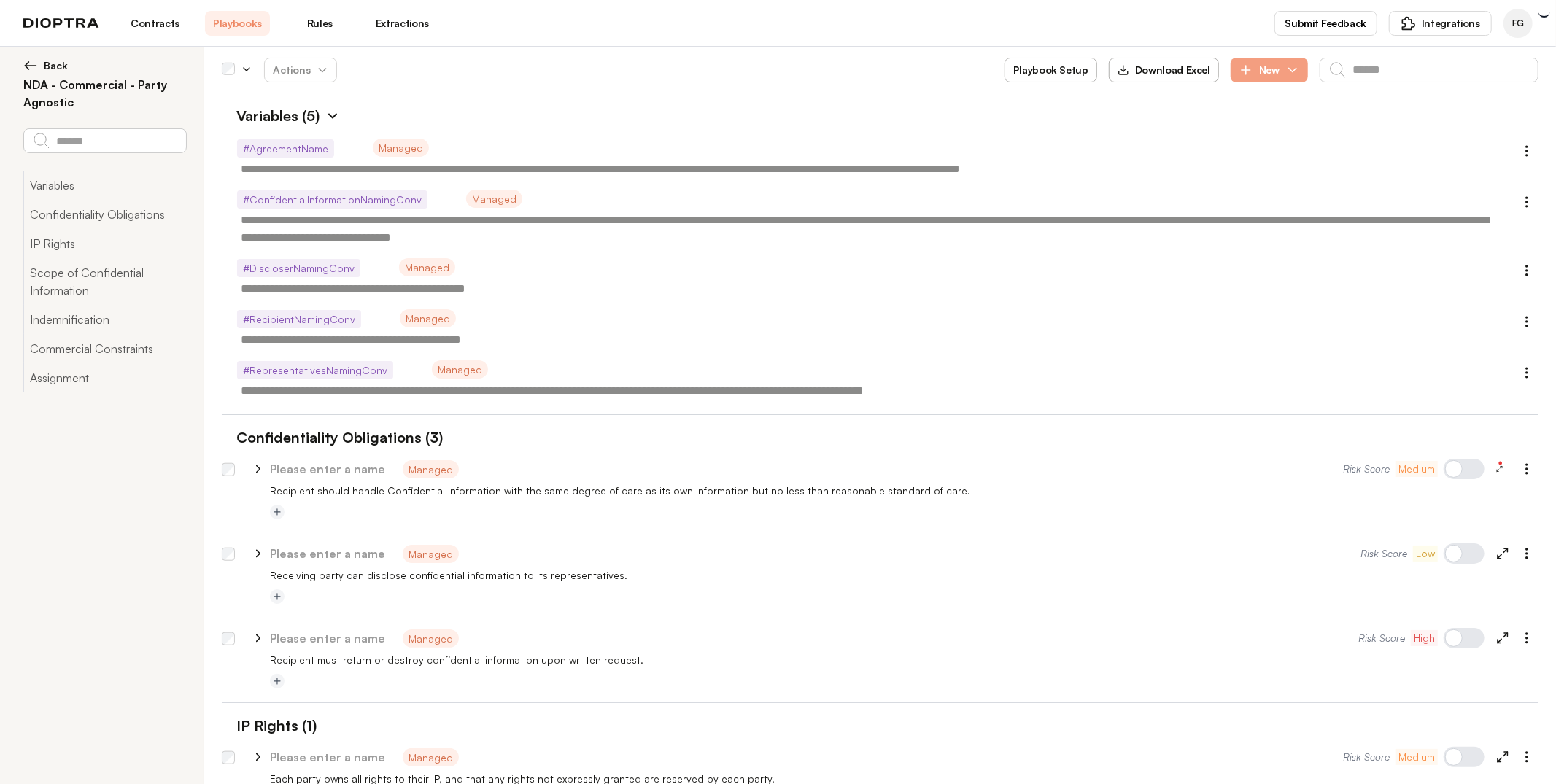 type on "*" 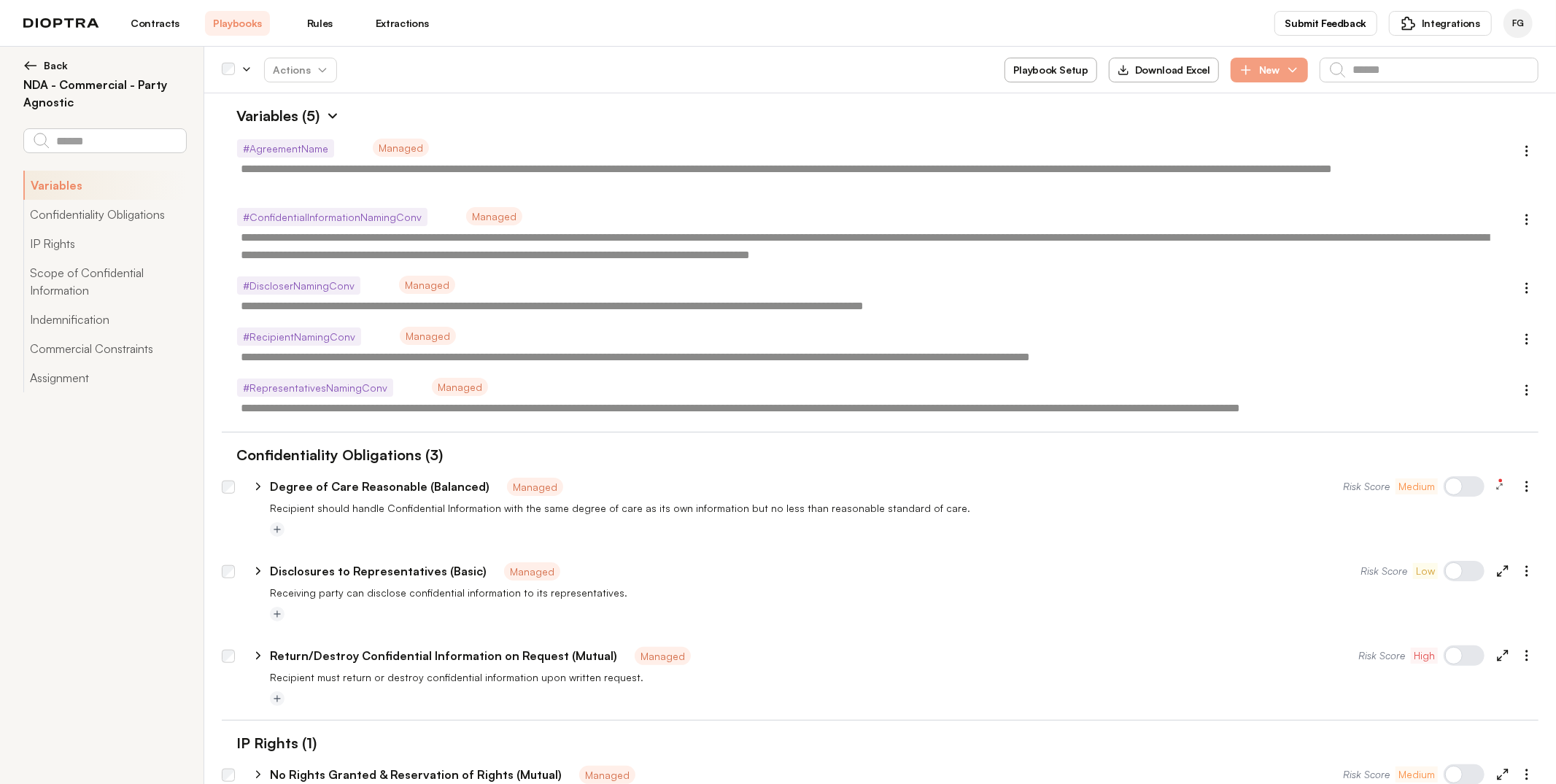 click at bounding box center (333, 116) 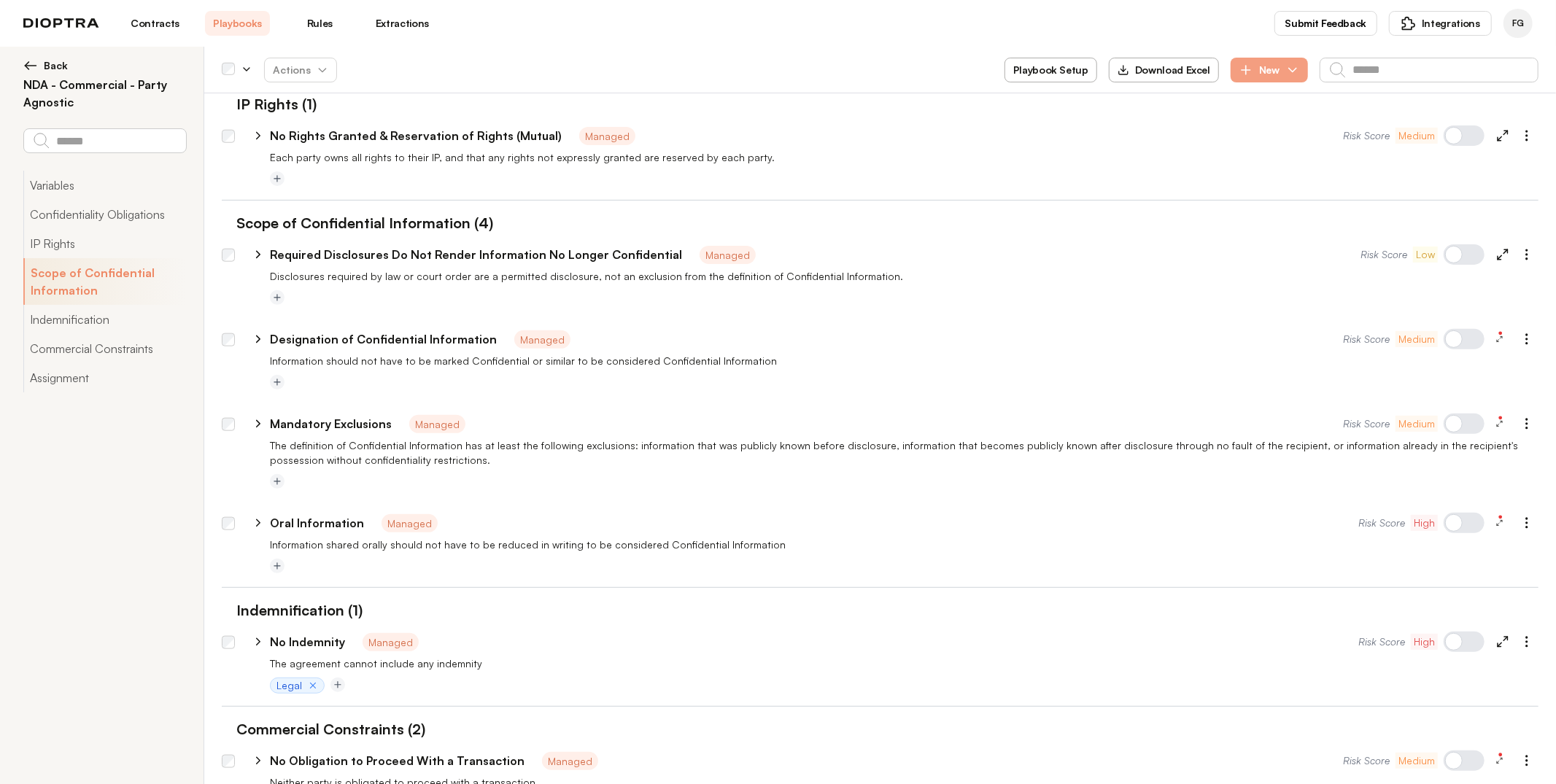 scroll, scrollTop: 344, scrollLeft: 0, axis: vertical 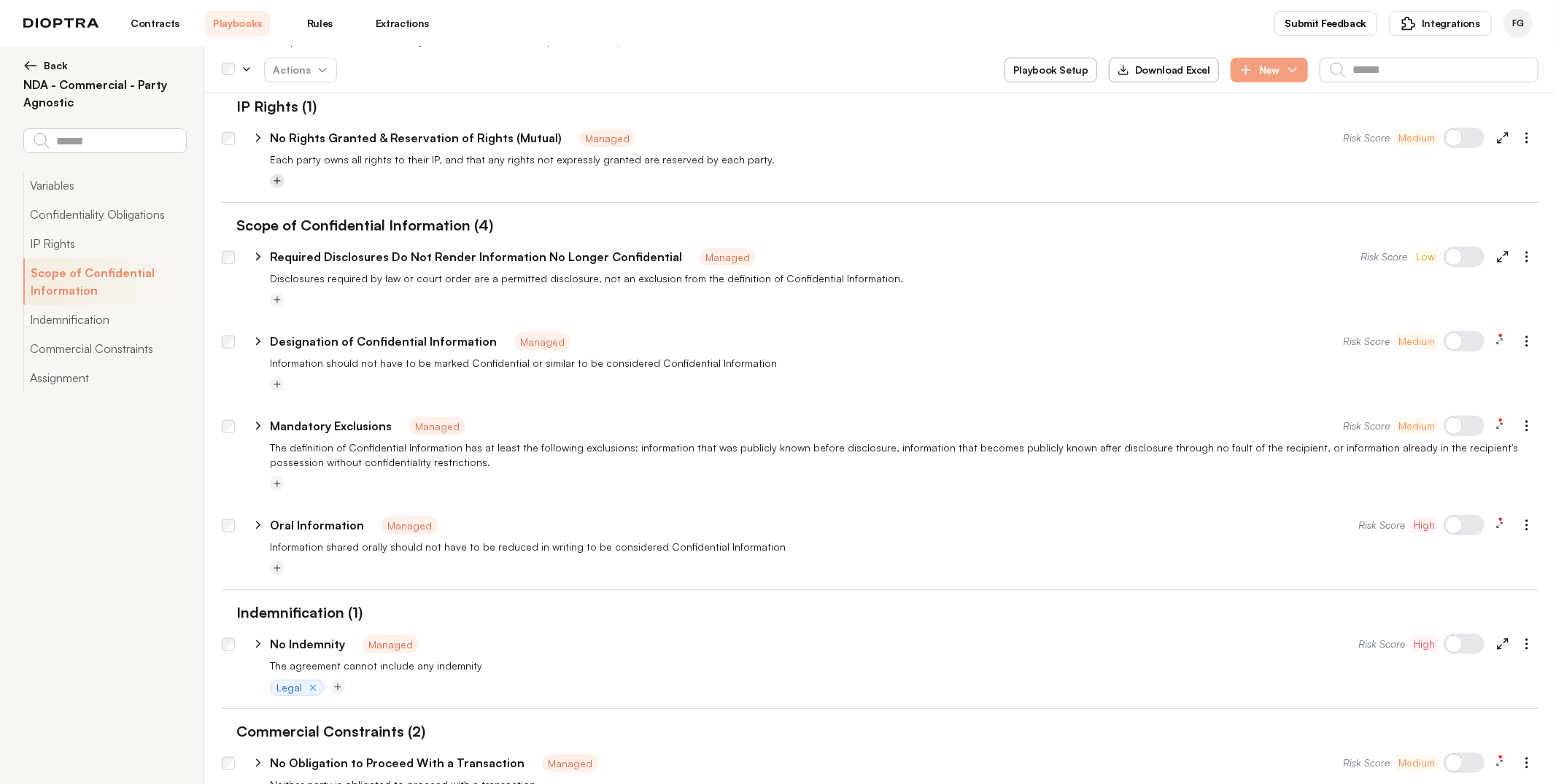 click 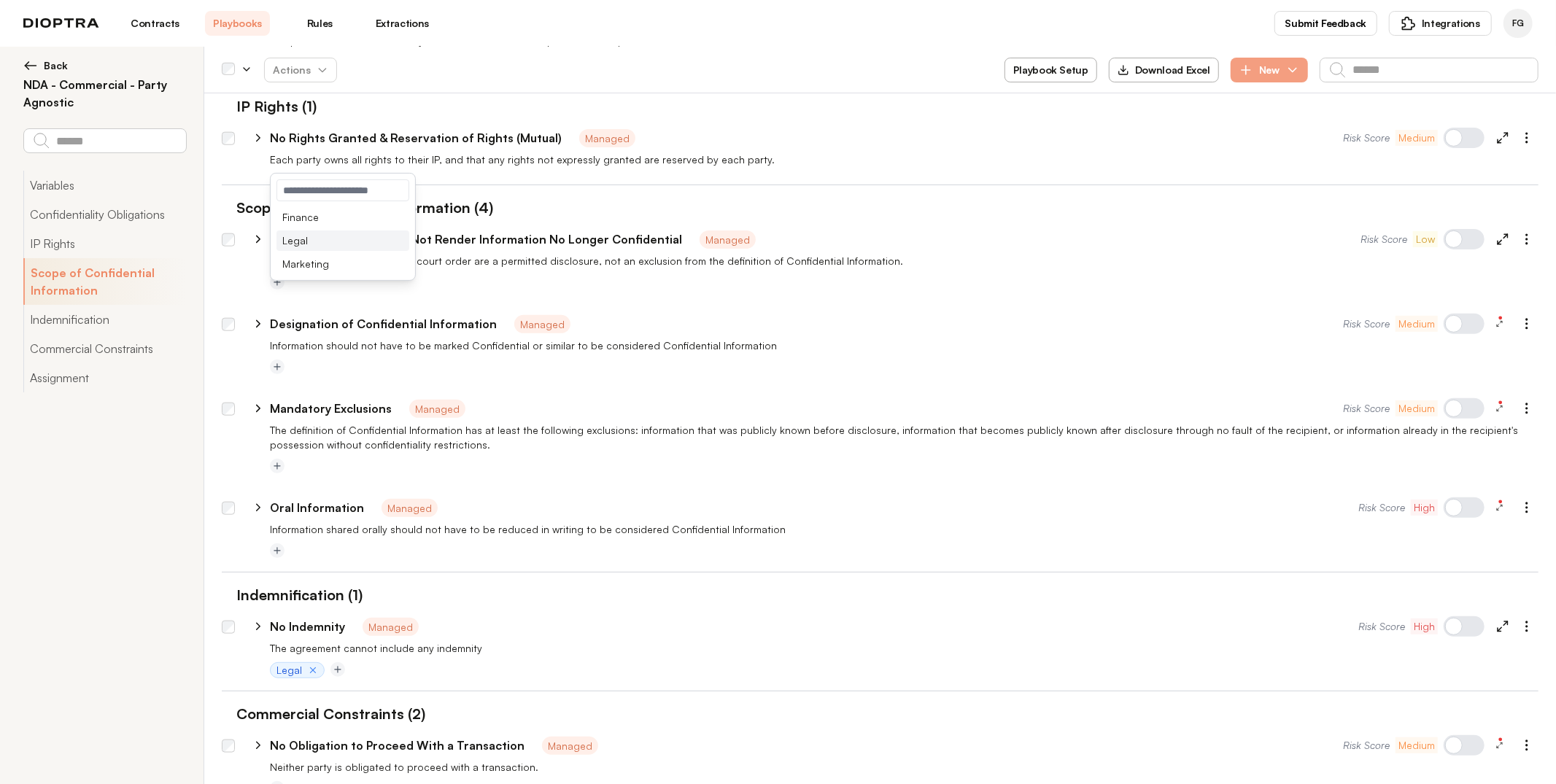 click on "Legal" at bounding box center [343, 241] 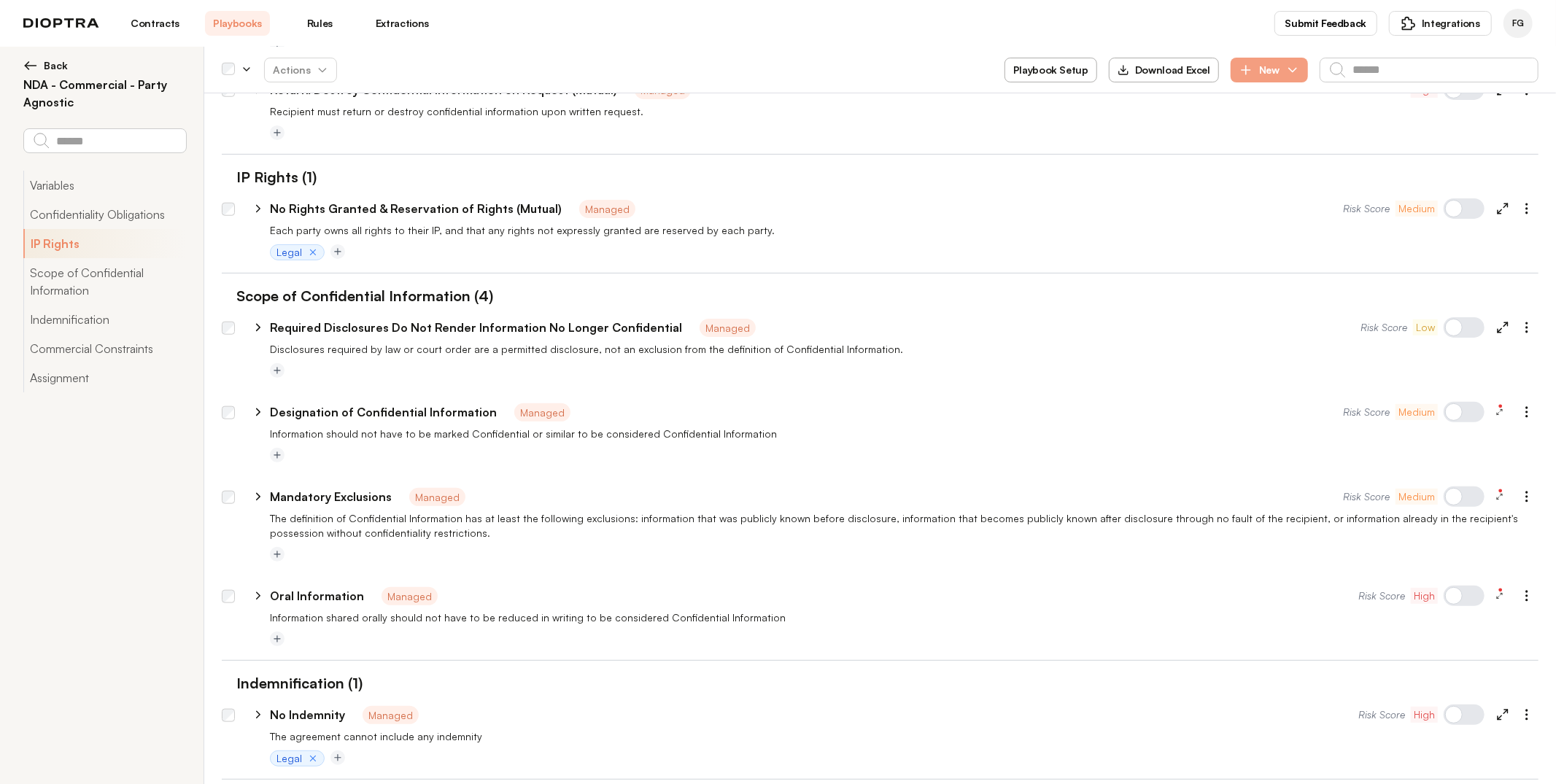 scroll, scrollTop: 0, scrollLeft: 0, axis: both 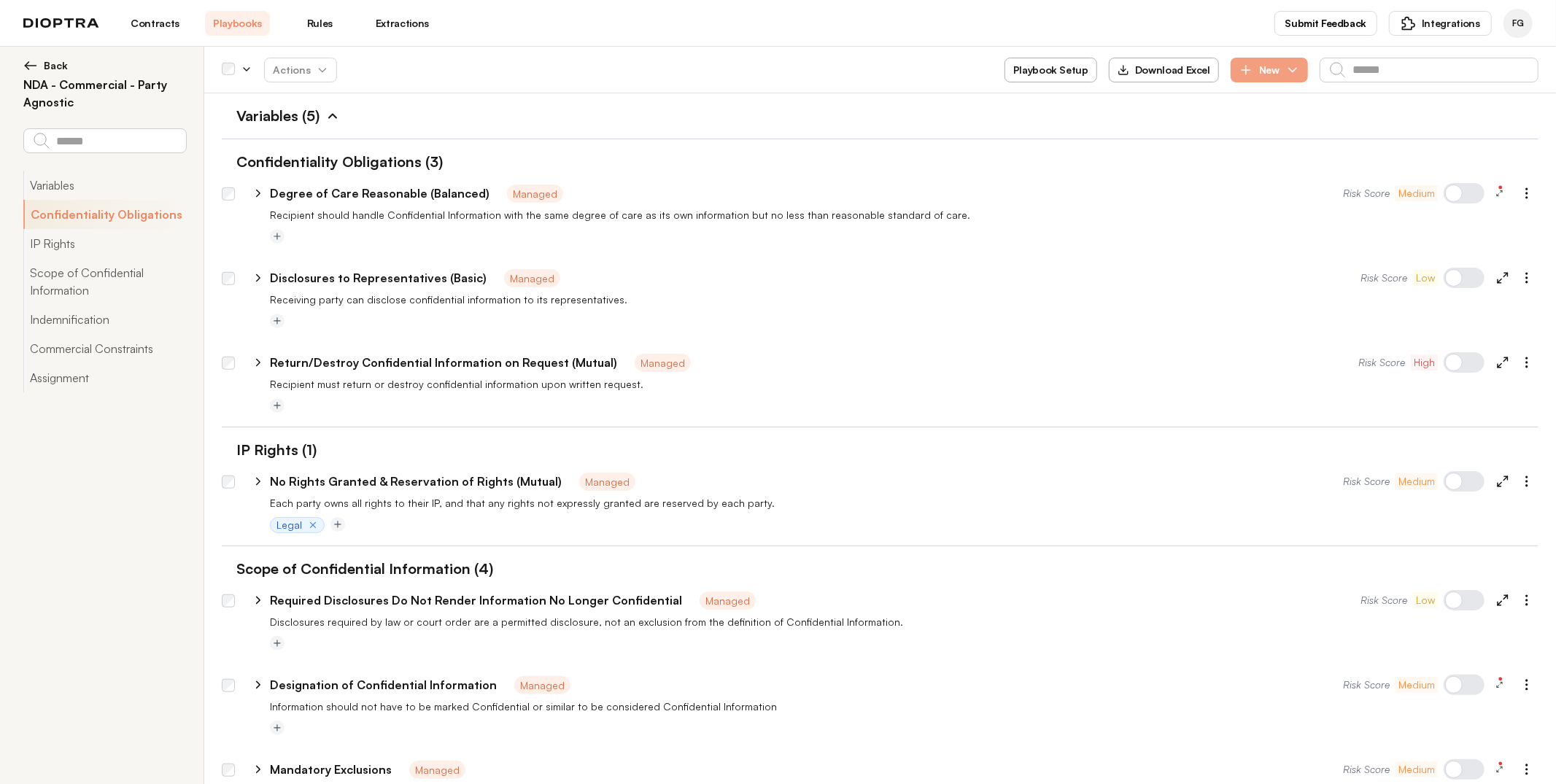 click on "Contracts" at bounding box center [155, 23] 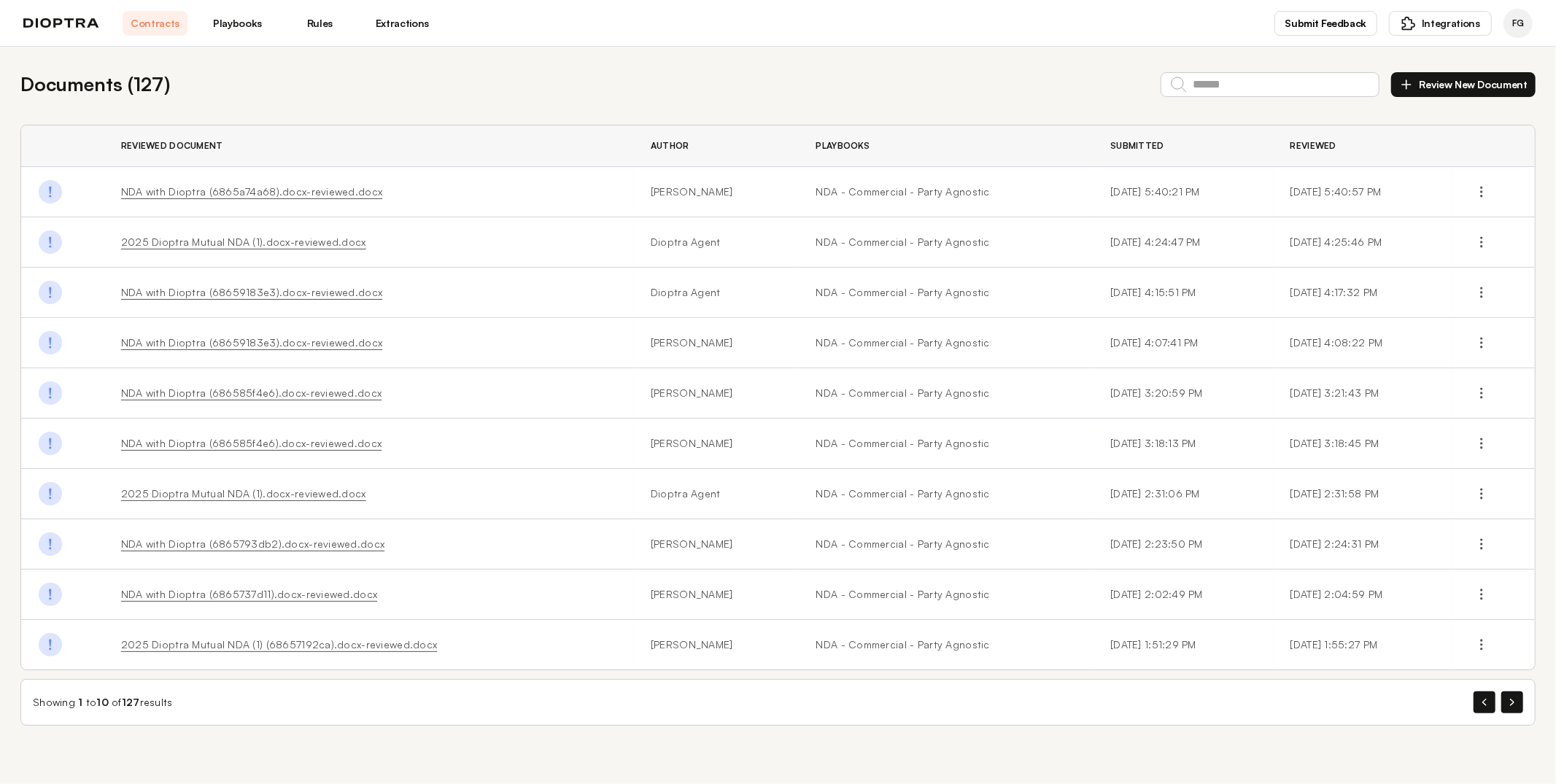 click on "NDA with Dioptra (6865a74a68).docx-reviewed.docx" at bounding box center (252, 191) 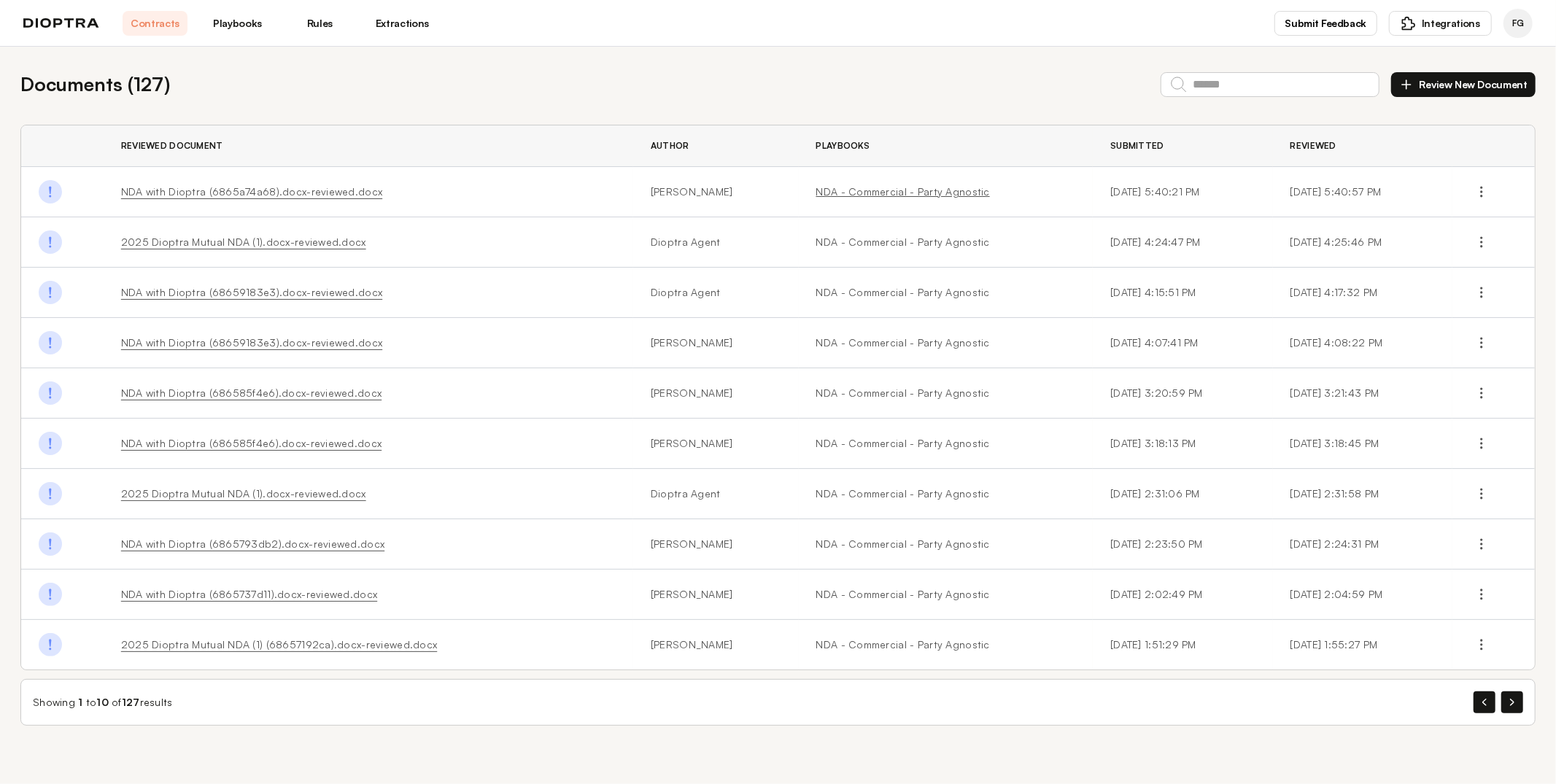 click on "NDA - Commercial - Party Agnostic" at bounding box center (946, 192) 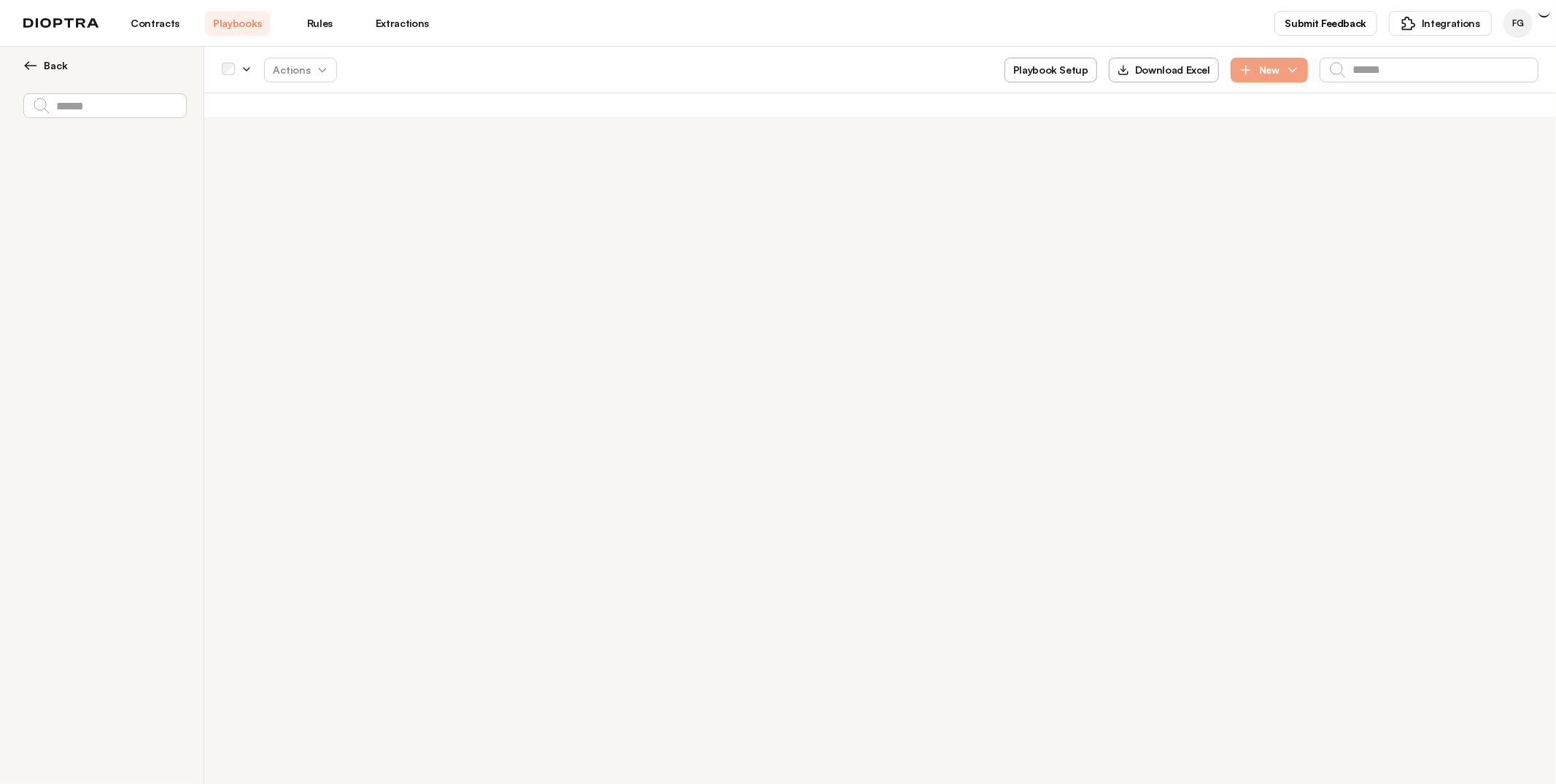 type on "*" 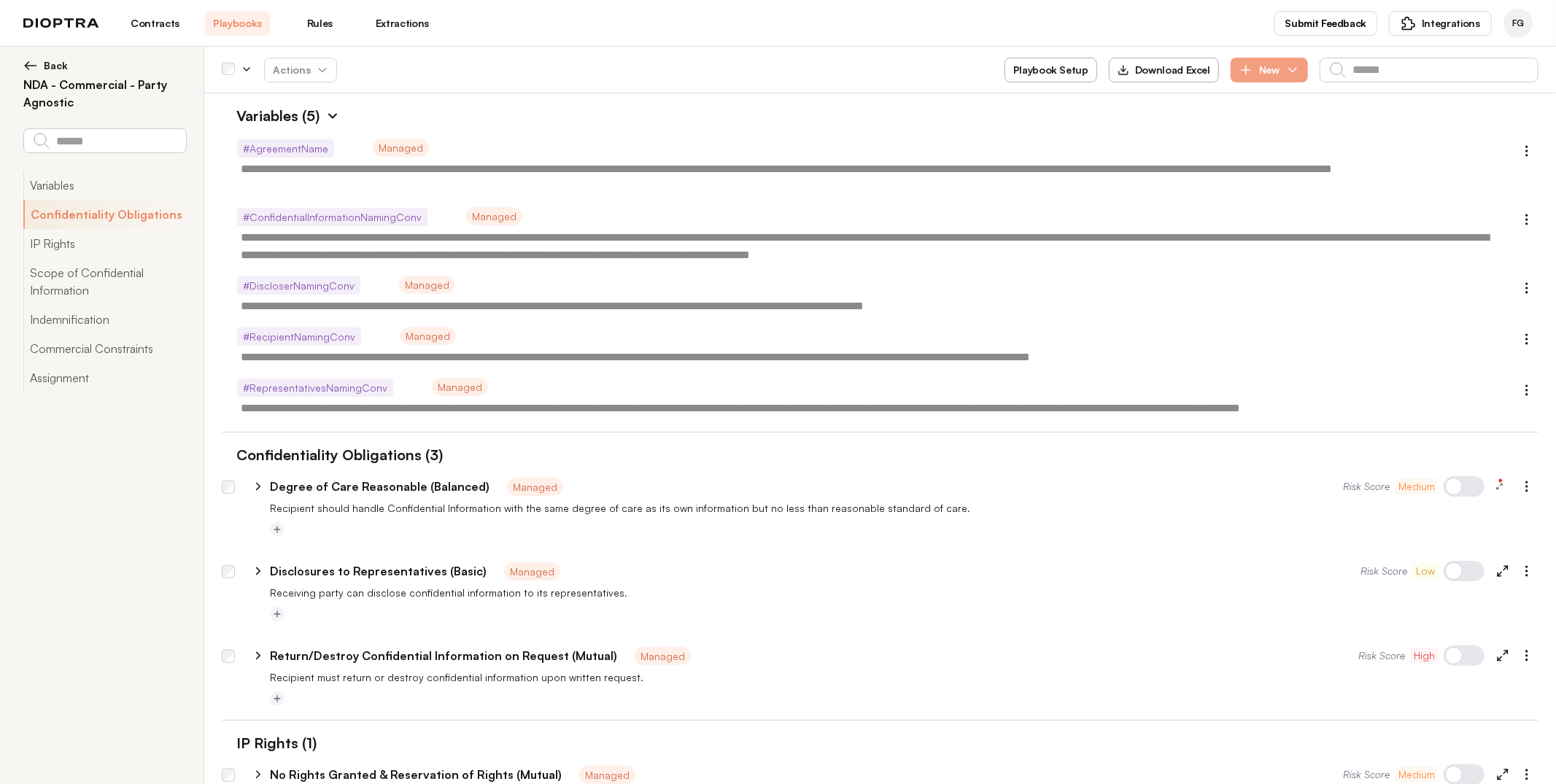 click on "Playbook Setup" at bounding box center (1050, 70) 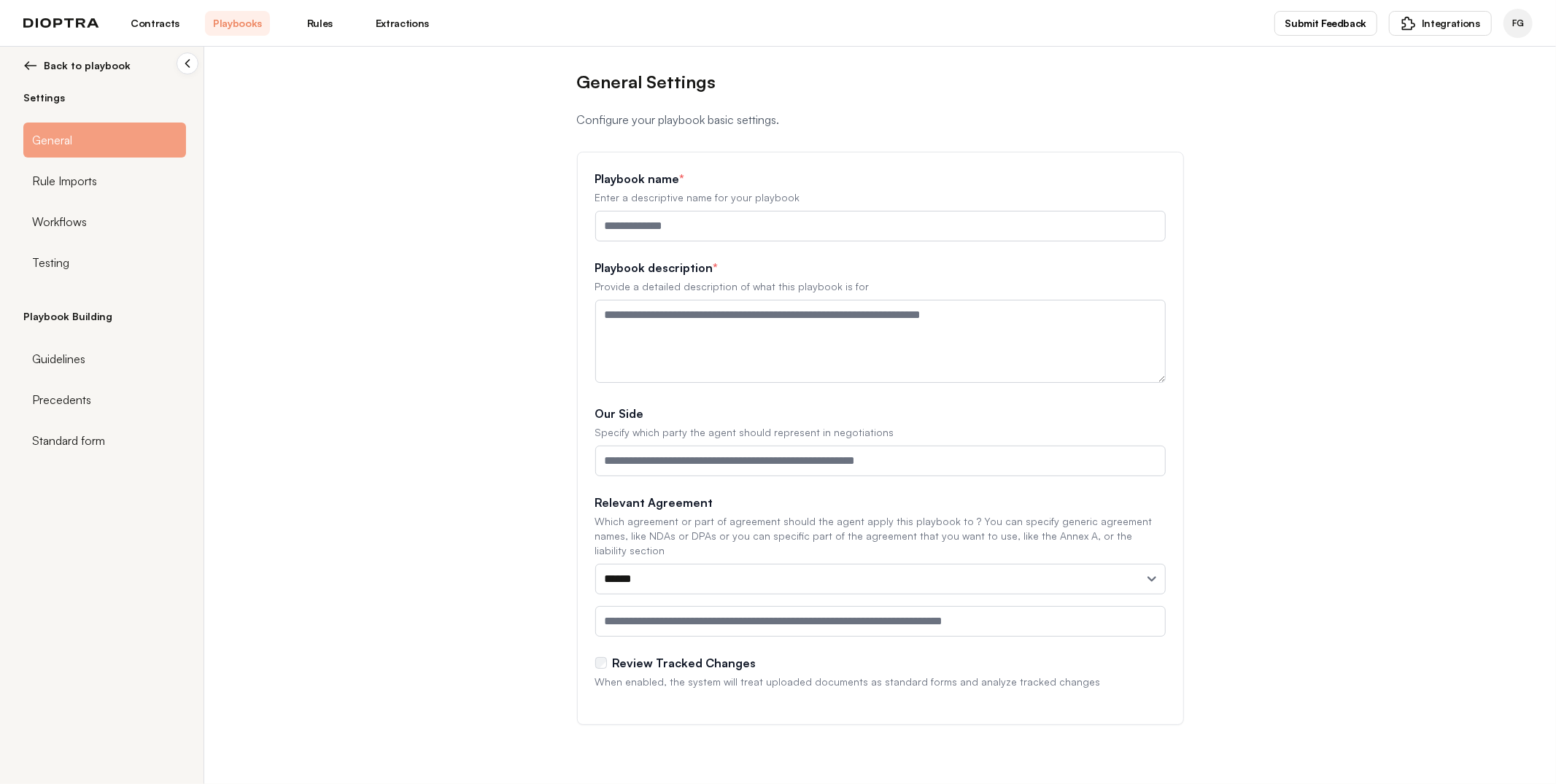 type on "**********" 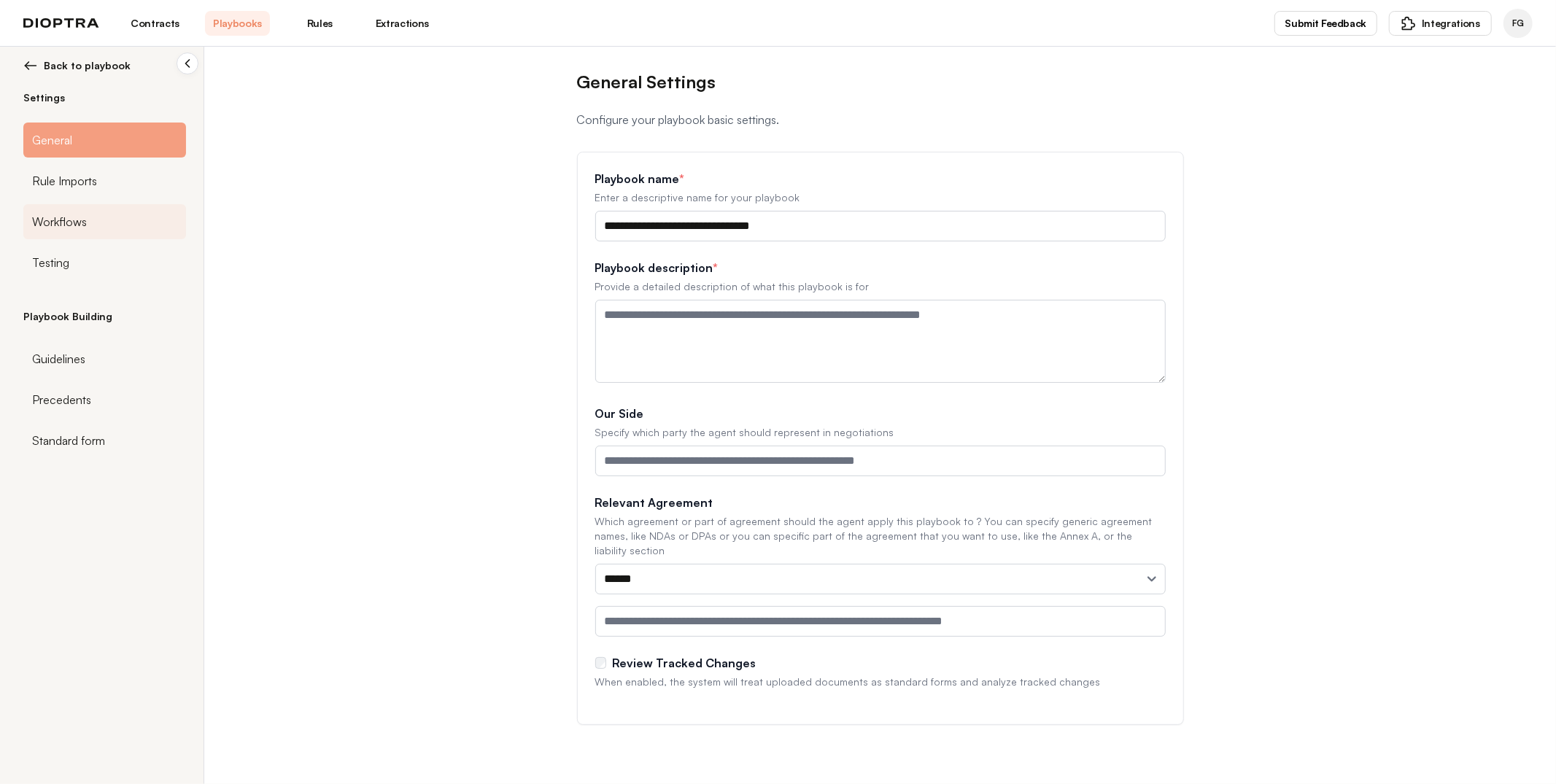 click on "Workflows" at bounding box center (59, 222) 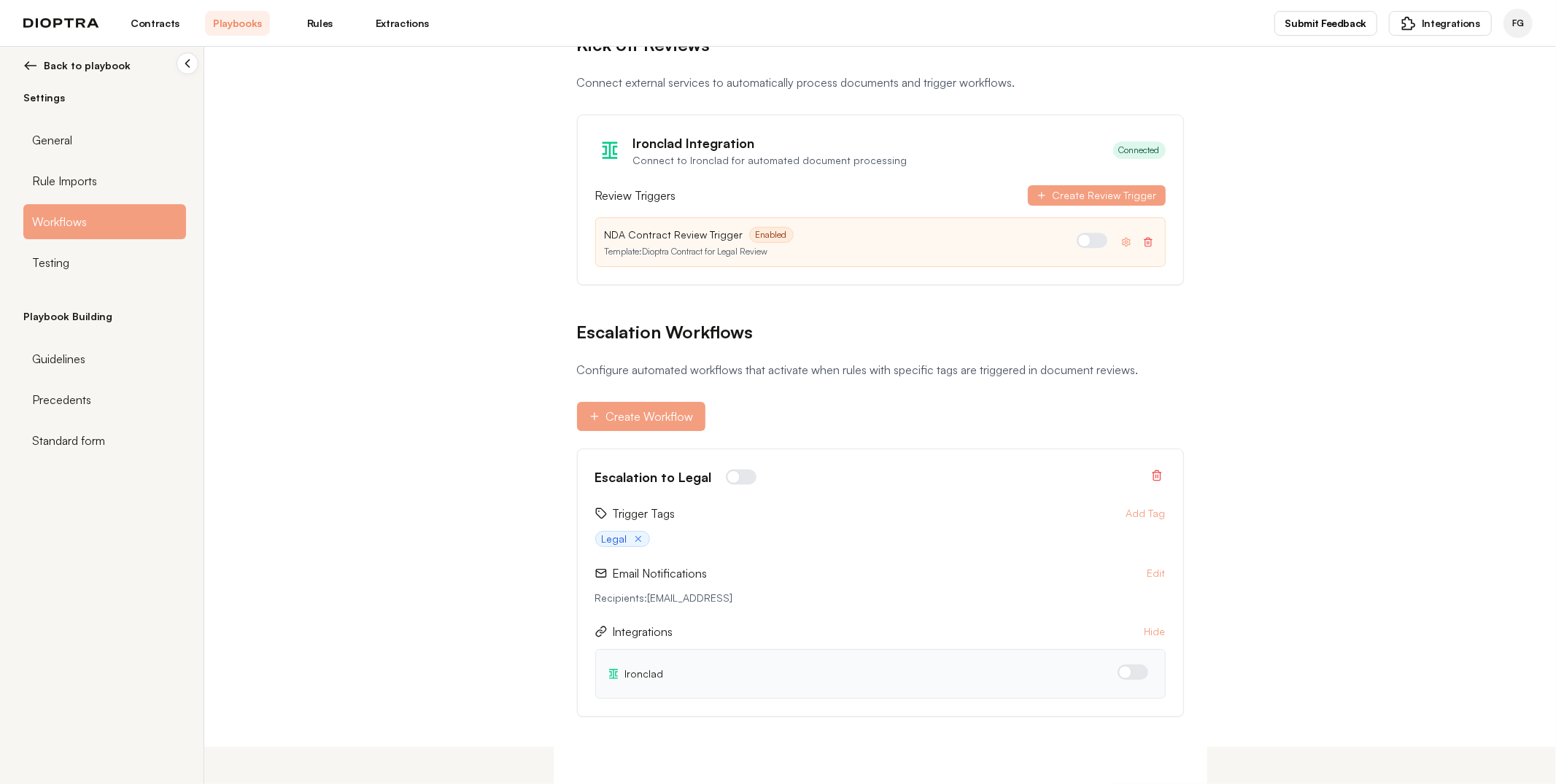 scroll, scrollTop: 34, scrollLeft: 0, axis: vertical 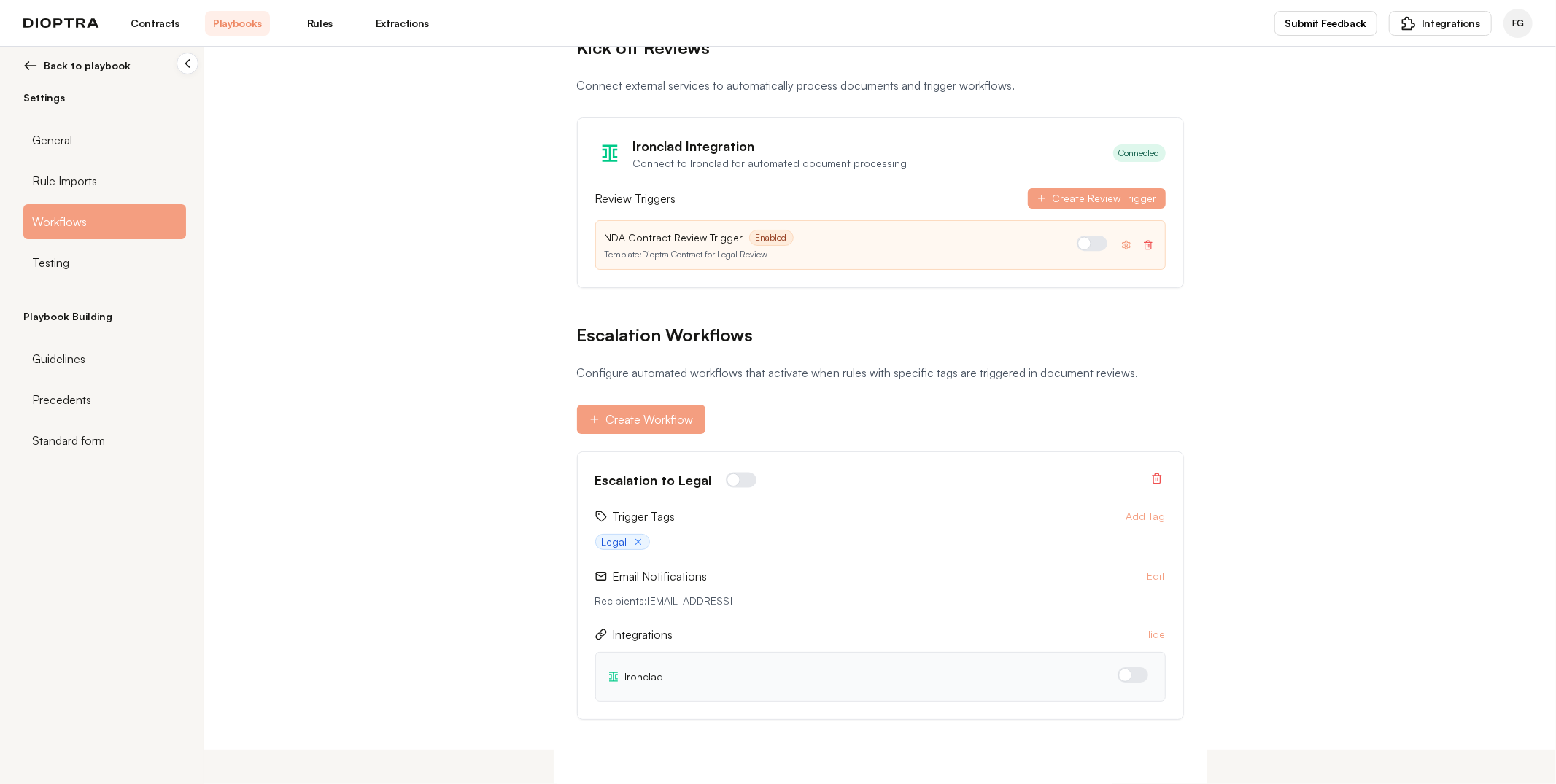 click on "Kick off Reviews Connect external services to automatically process documents and trigger workflows. Ironclad Integration Connect to Ironclad for automated document processing Connected Review Triggers Create Review Trigger NDA Contract Review Trigger Enabled Template:  Dioptra Contract for Legal Review Escalation Workflows Configure automated workflows that activate when rules with specific tags are triggered in document reviews. Create Workflow Escalation to Legal Trigger Tags Add Tag Legal Email Notifications Edit Recipients:  [EMAIL_ADDRESS] Integrations Hide Ironclad" at bounding box center [778, 381] 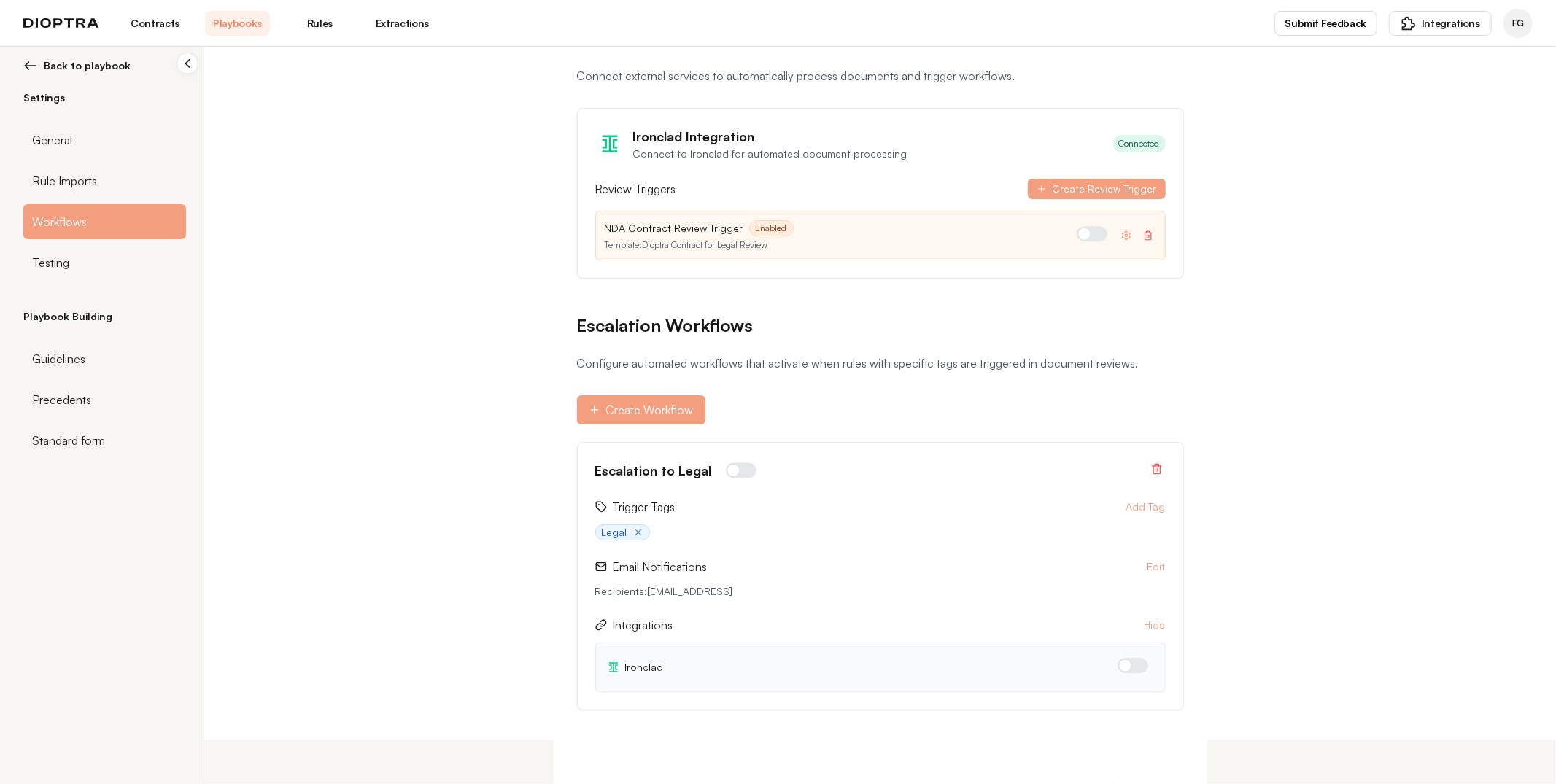 scroll, scrollTop: 47, scrollLeft: 0, axis: vertical 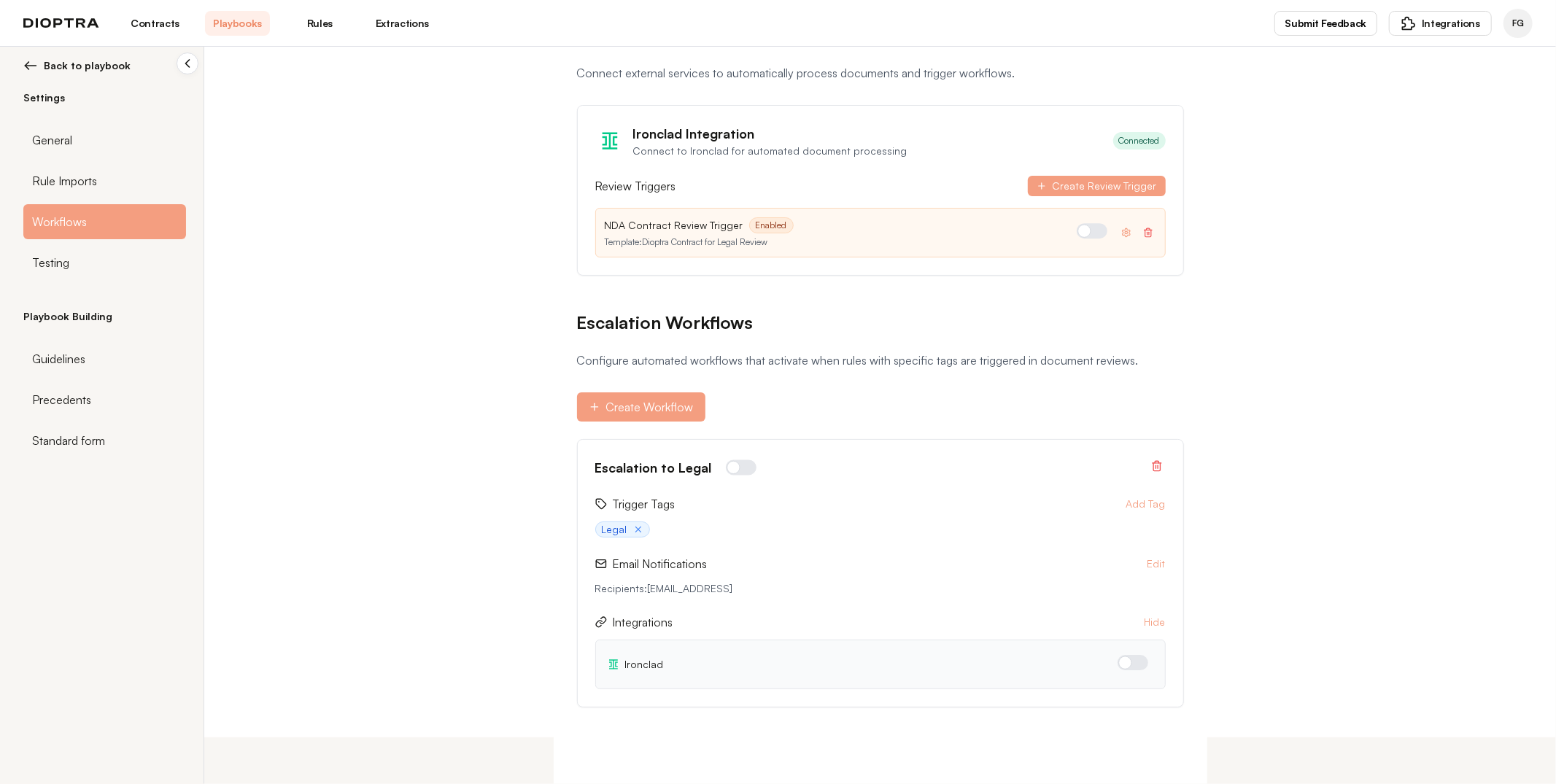 click at bounding box center (1133, 662) 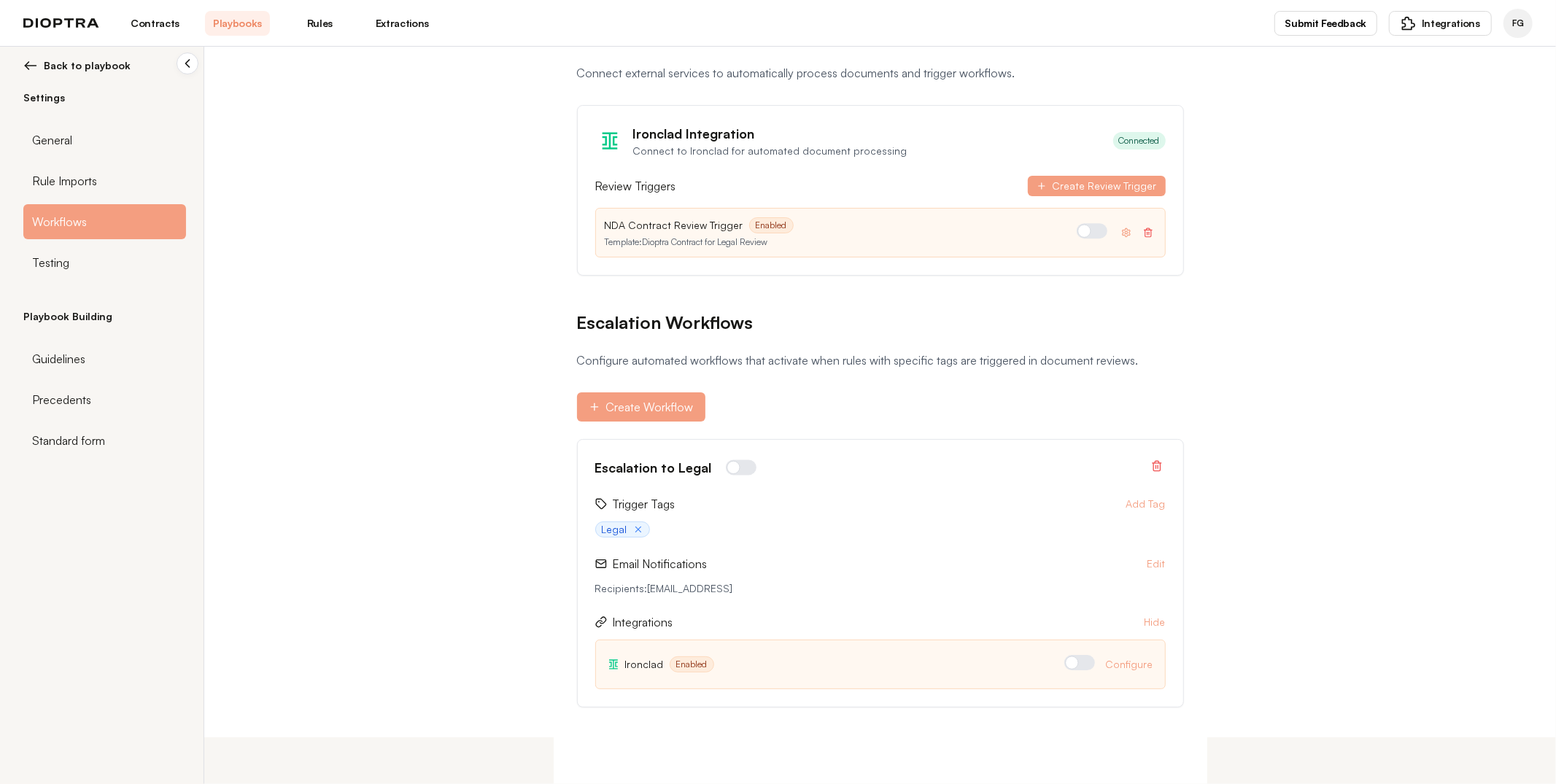click on "Kick off Reviews Connect external services to automatically process documents and trigger workflows. Ironclad Integration Connect to Ironclad for automated document processing Connected Review Triggers Create Review Trigger NDA Contract Review Trigger Enabled Template:  Dioptra Contract for Legal Review Escalation Workflows Configure automated workflows that activate when rules with specific tags are triggered in document reviews. Create Workflow Escalation to Legal Trigger Tags Add Tag Legal Email Notifications Edit Recipients:  [EMAIL_ADDRESS] Integrations Hide Ironclad Enabled Configure" at bounding box center [778, 368] 